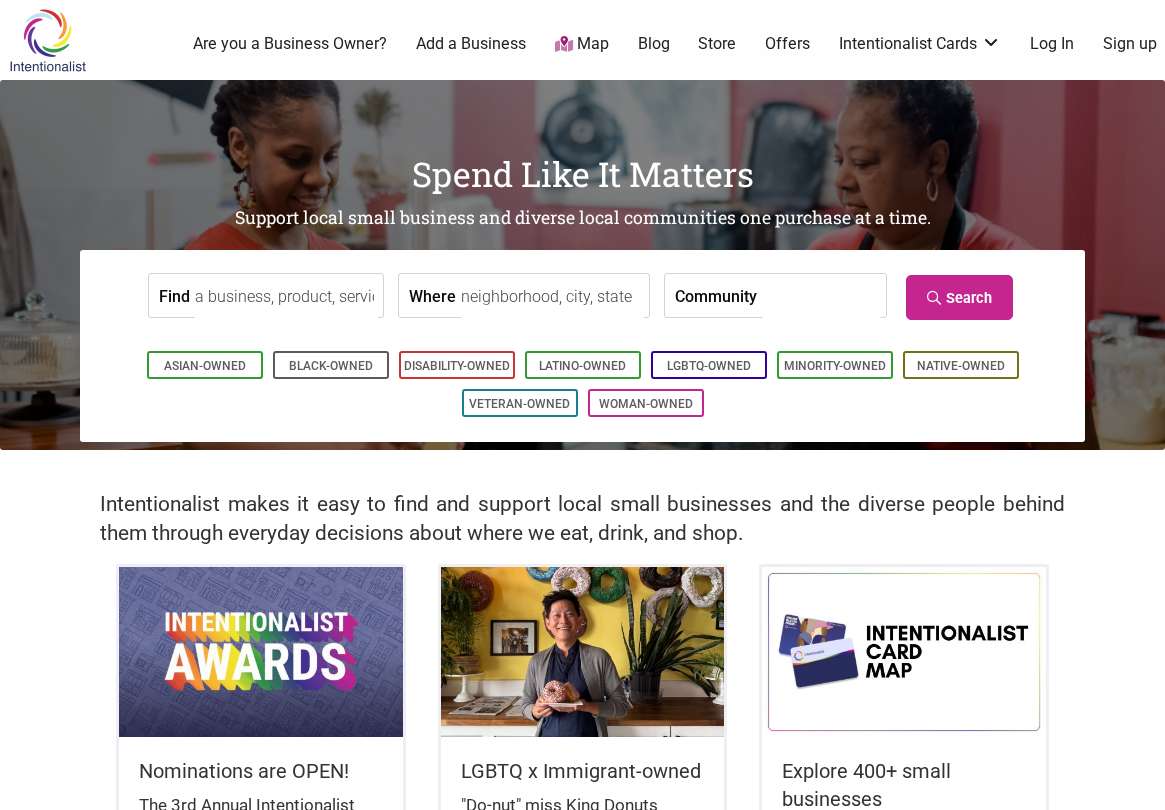 scroll, scrollTop: 0, scrollLeft: 0, axis: both 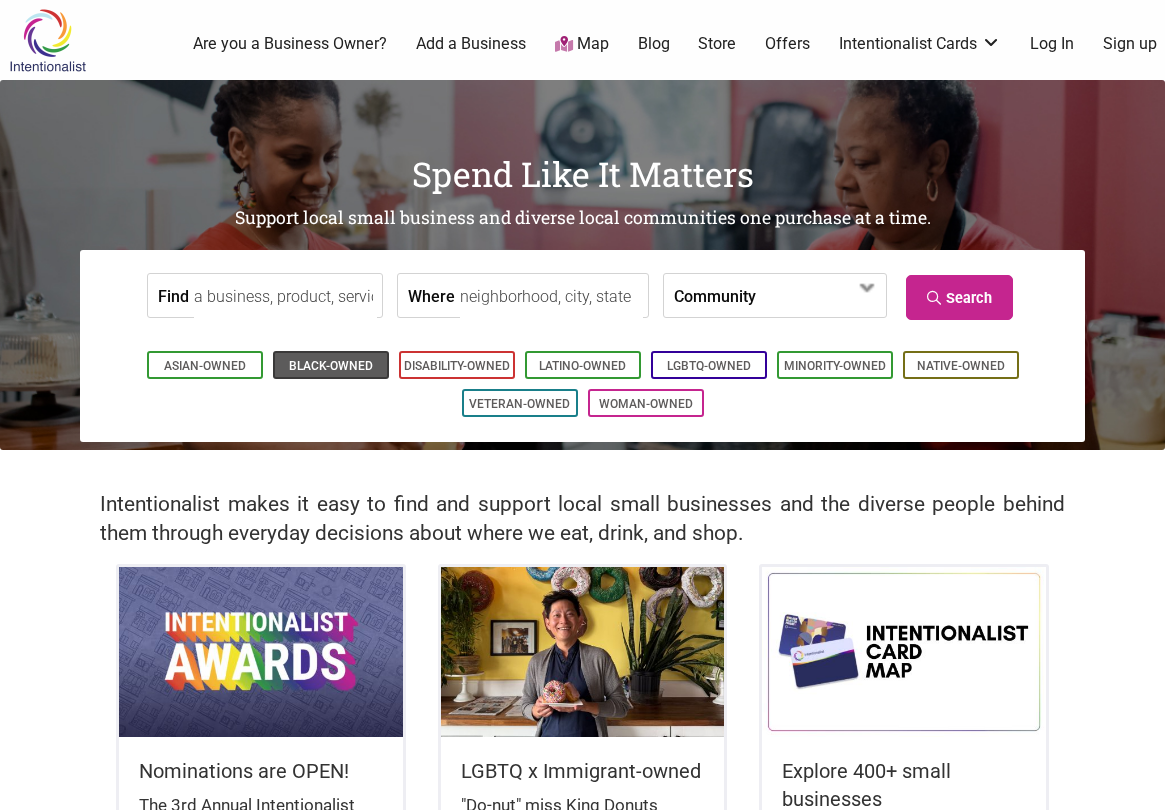 click on "Black-Owned" at bounding box center (331, 366) 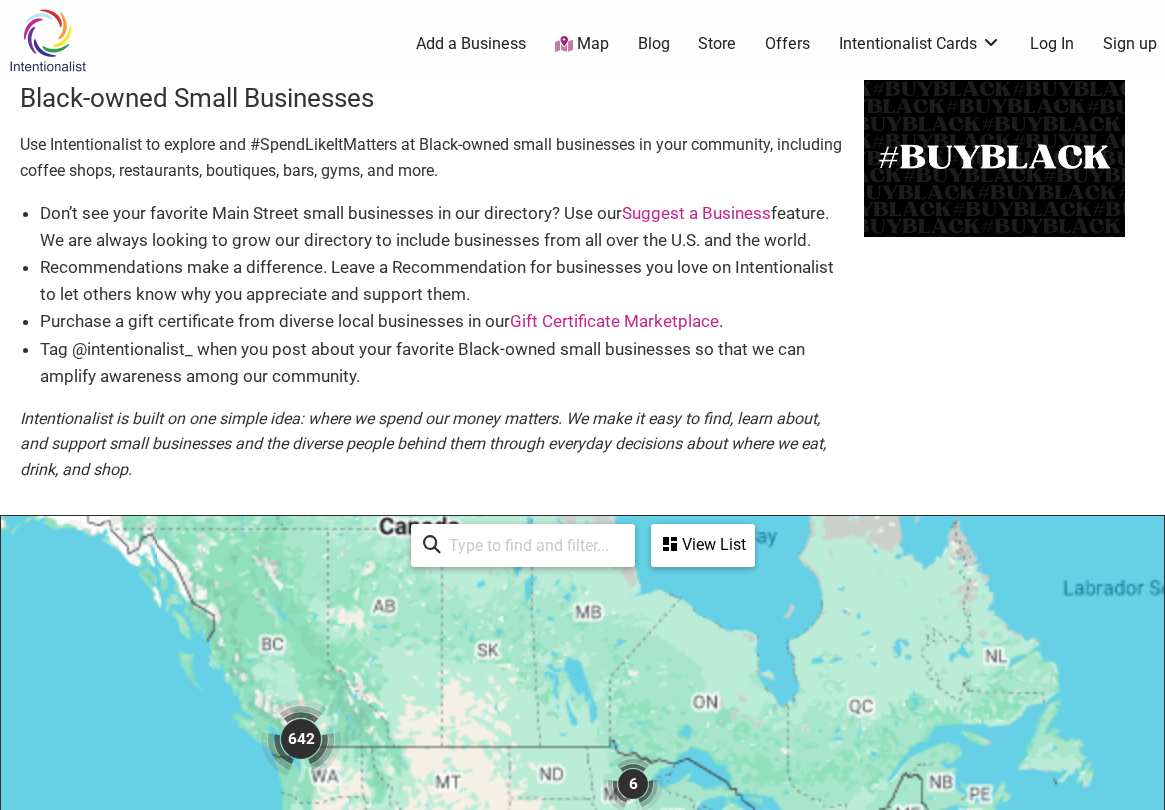 scroll, scrollTop: 600, scrollLeft: 0, axis: vertical 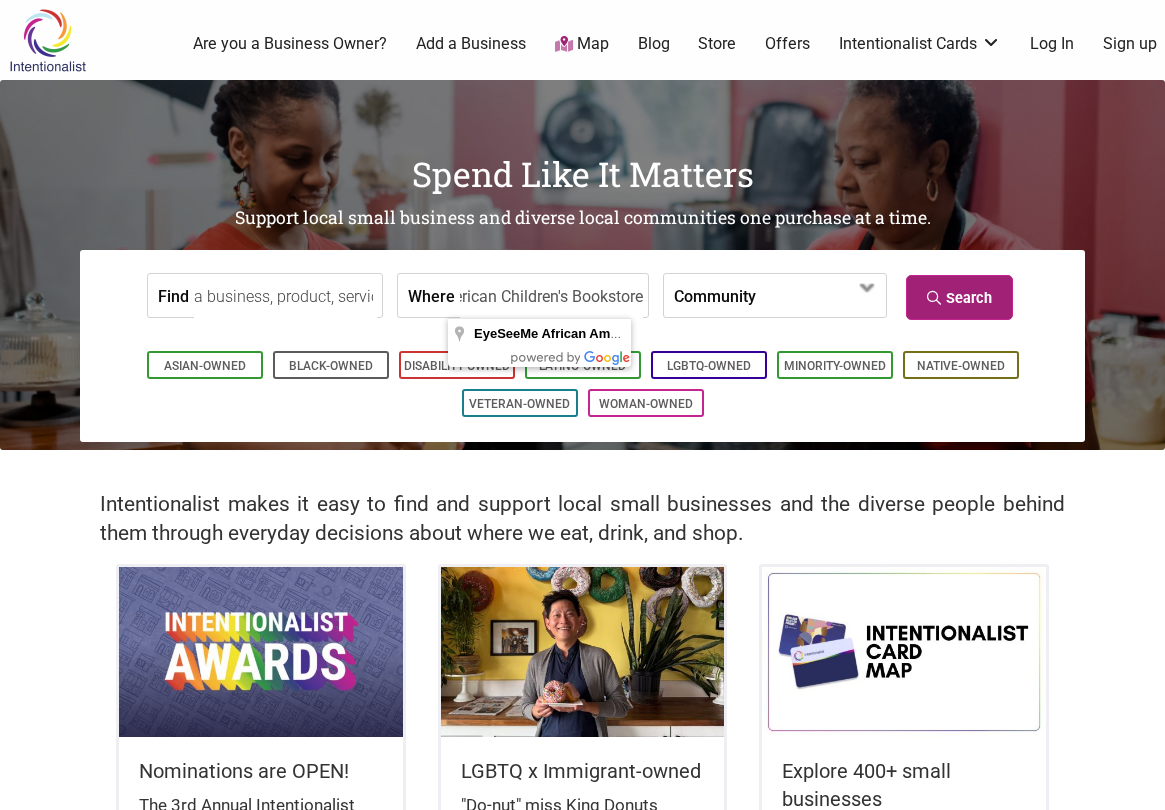 type on "EyeSeeMe African American Children's Bookstore" 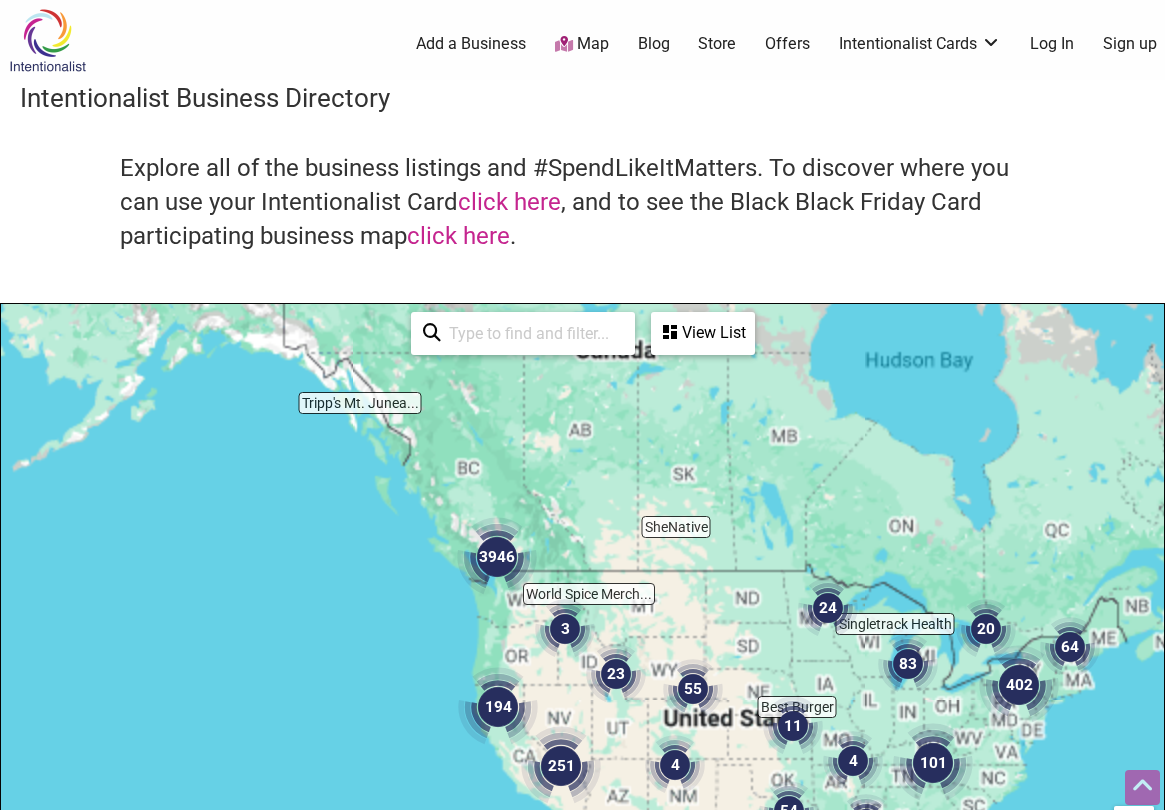 scroll, scrollTop: 600, scrollLeft: 0, axis: vertical 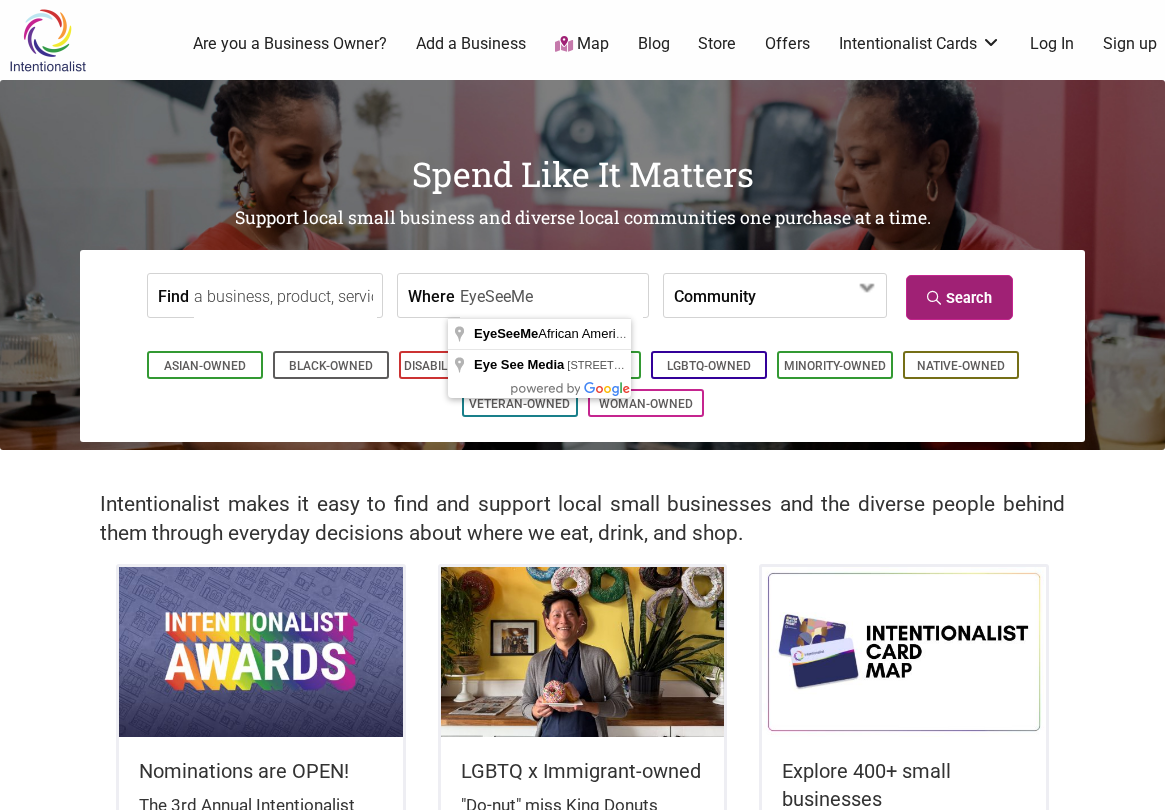 type on "EyeSeeMe" 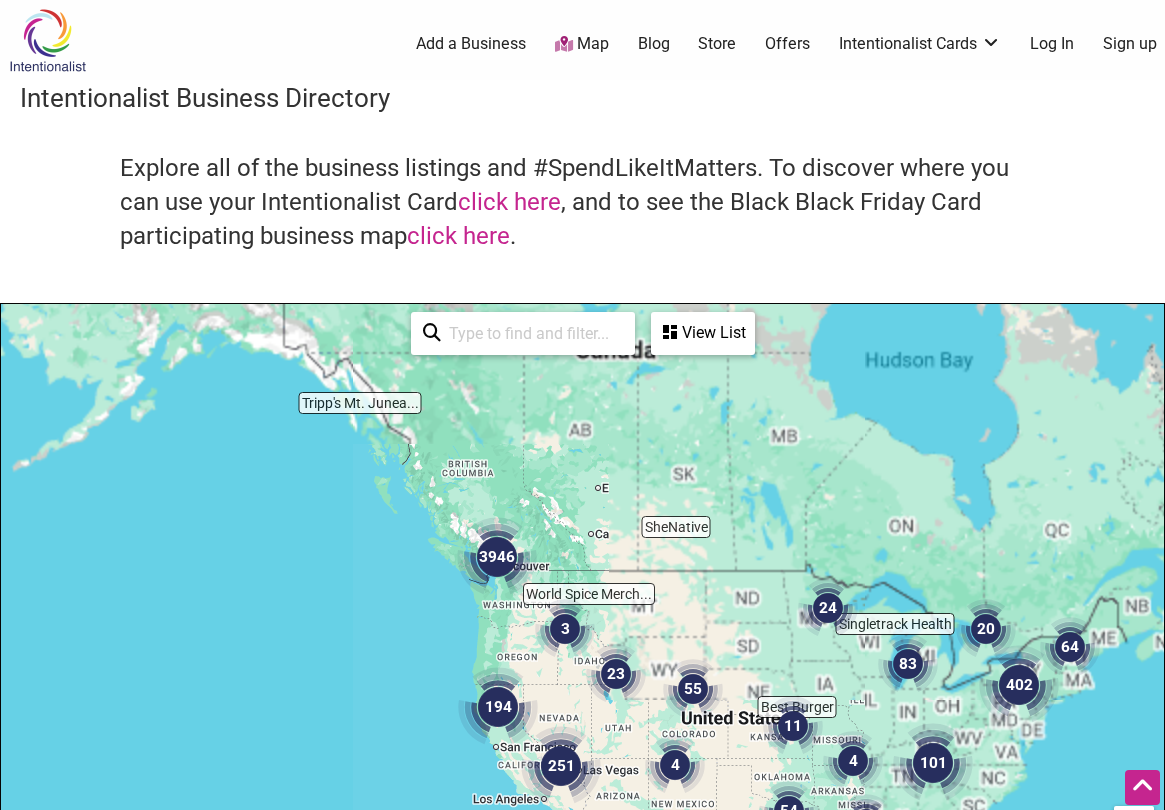 scroll, scrollTop: 600, scrollLeft: 0, axis: vertical 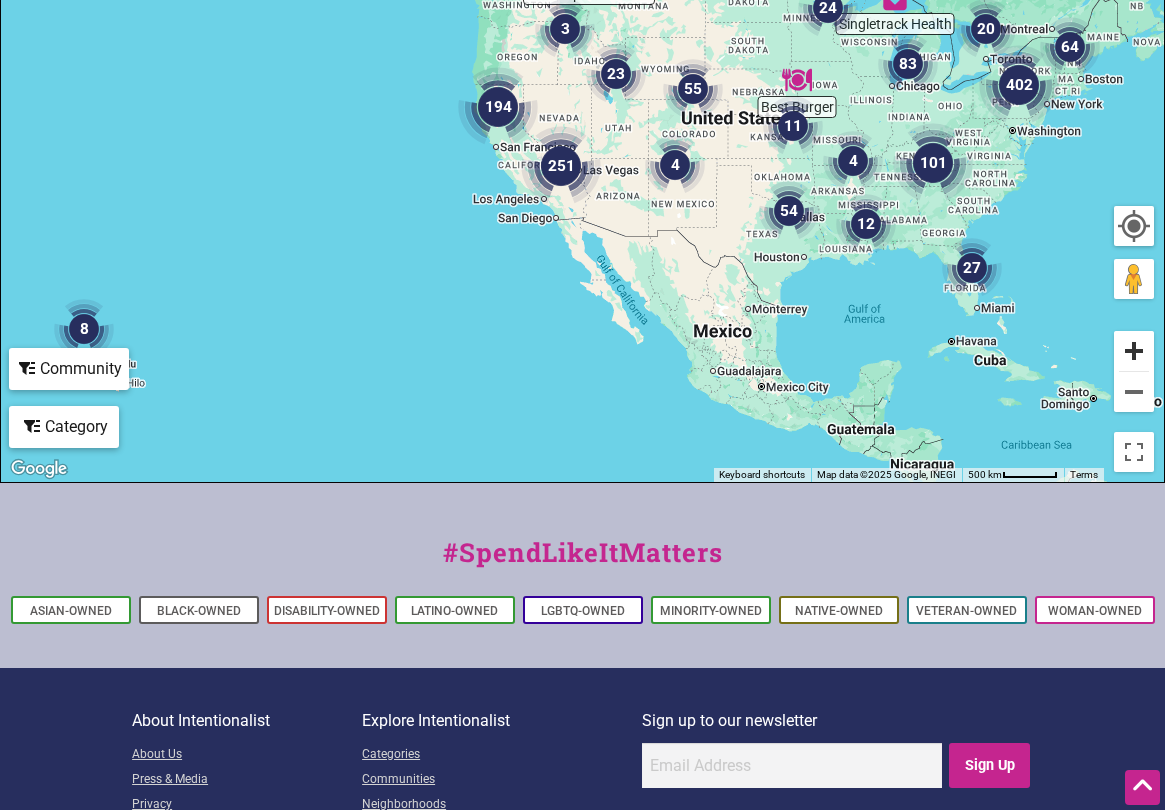 click at bounding box center (1134, 351) 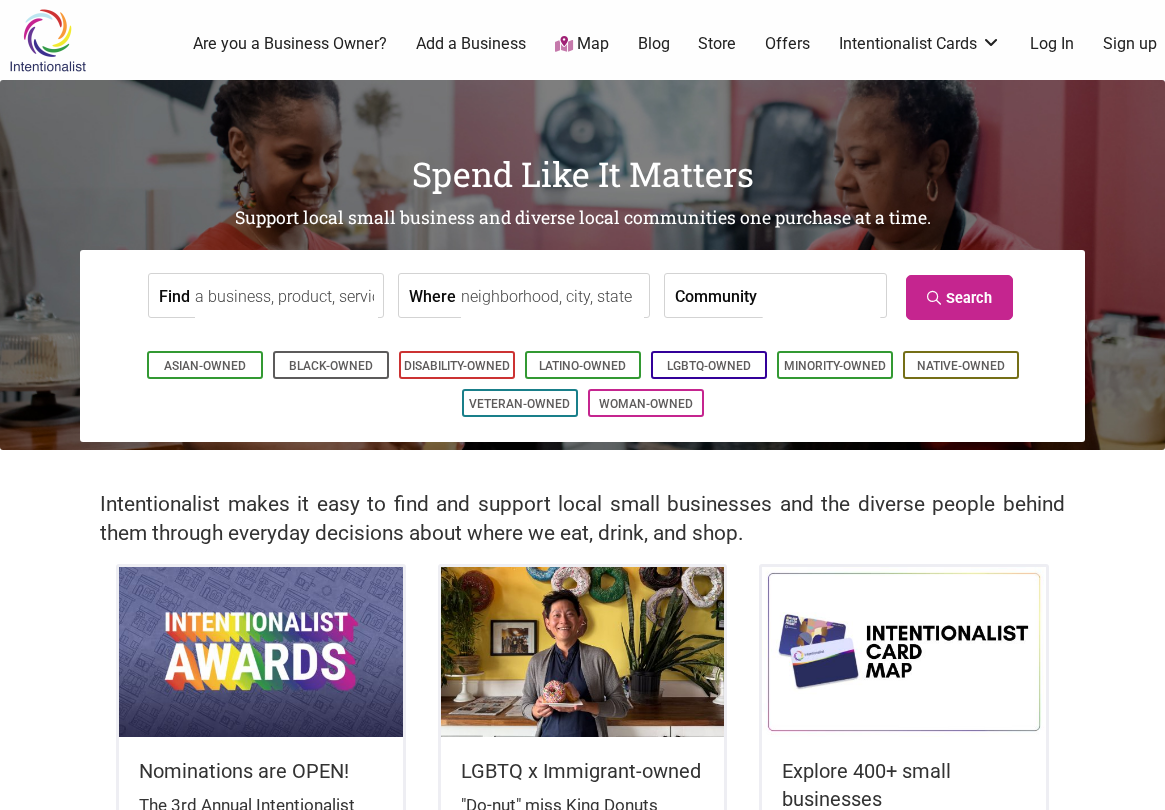 scroll, scrollTop: 0, scrollLeft: 0, axis: both 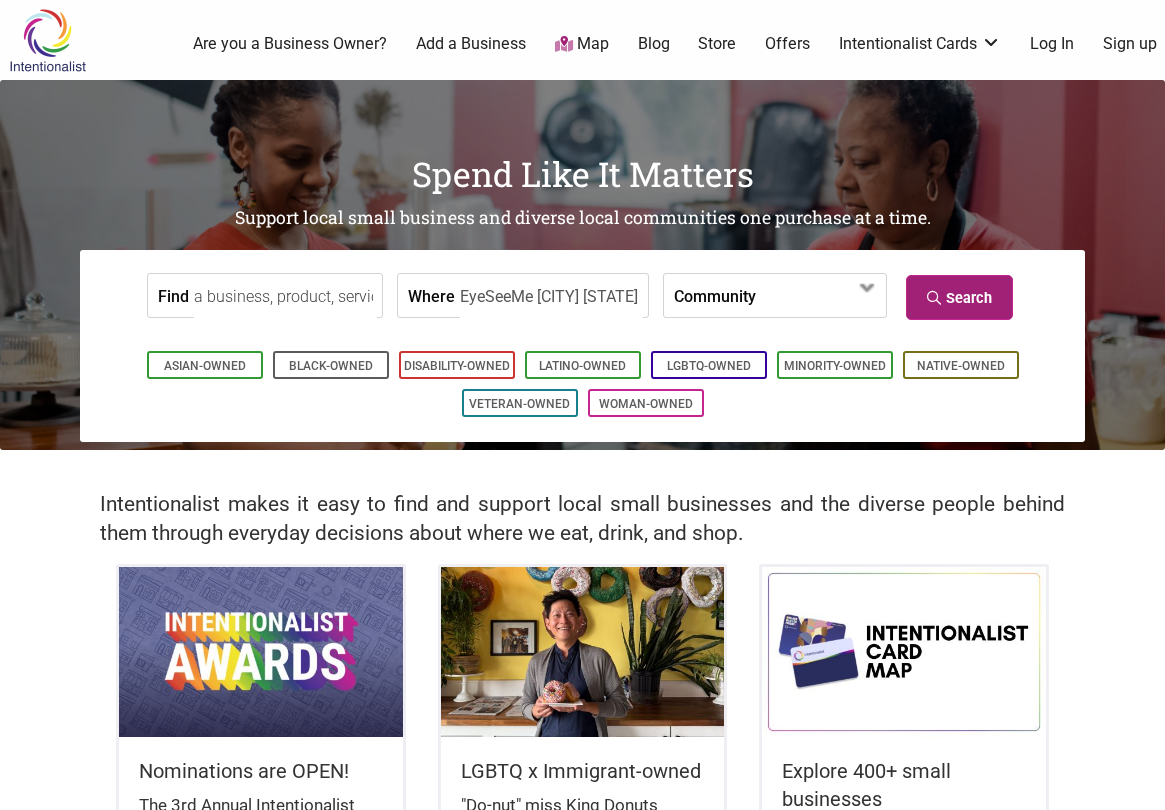 type on "EyeSeeMe [CITY] [STATE]" 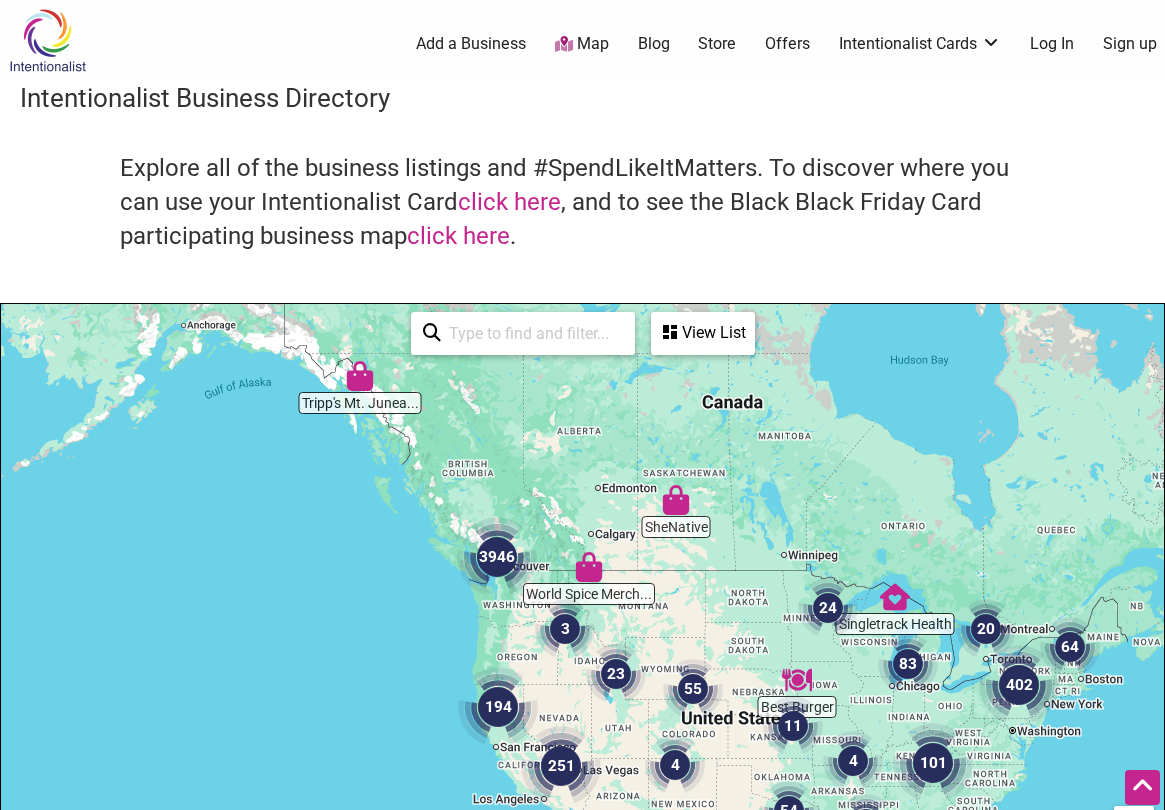 scroll, scrollTop: 600, scrollLeft: 0, axis: vertical 